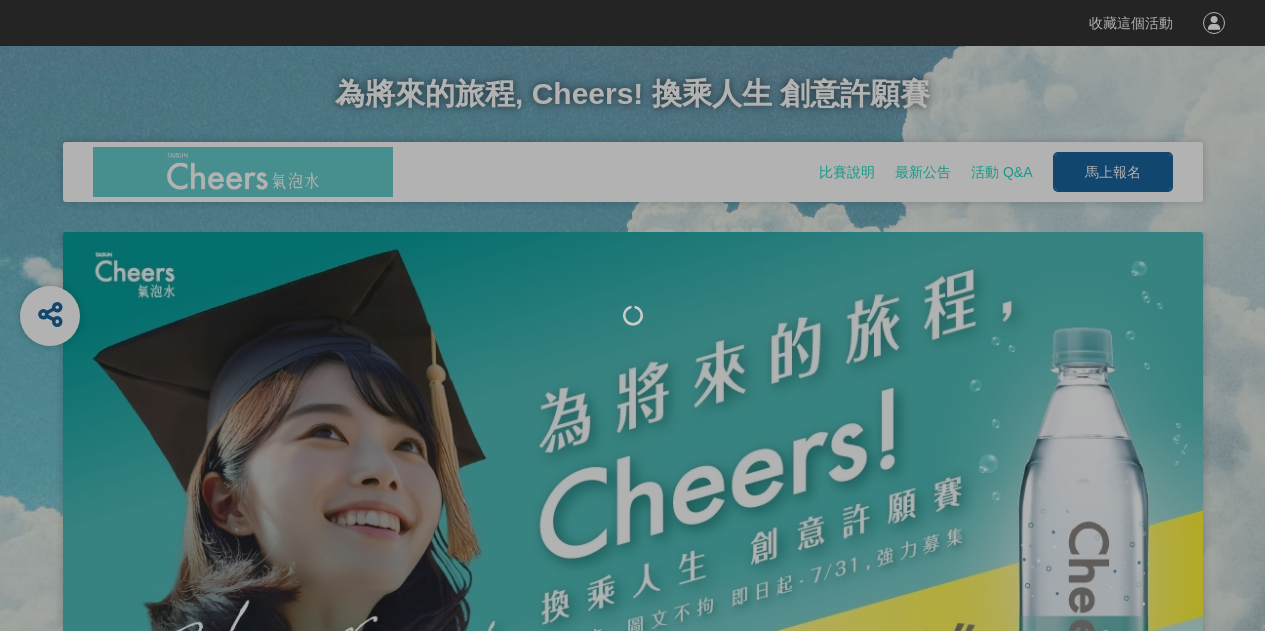 scroll, scrollTop: 0, scrollLeft: 0, axis: both 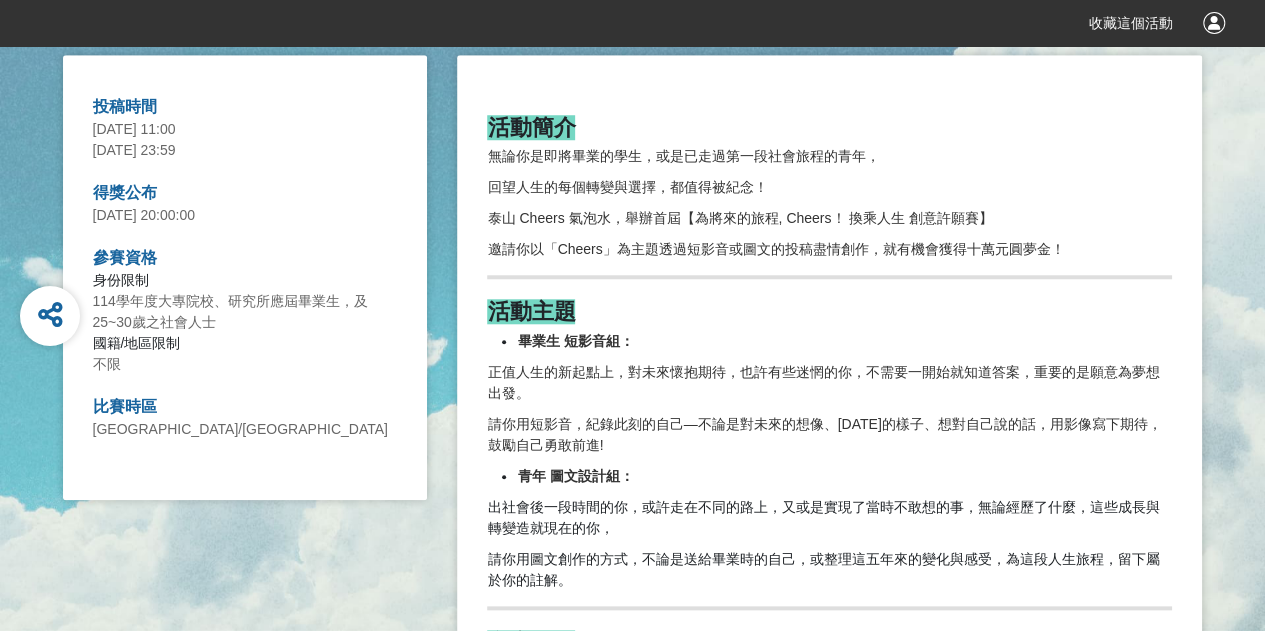drag, startPoint x: 189, startPoint y: 229, endPoint x: 260, endPoint y: 217, distance: 72.00694 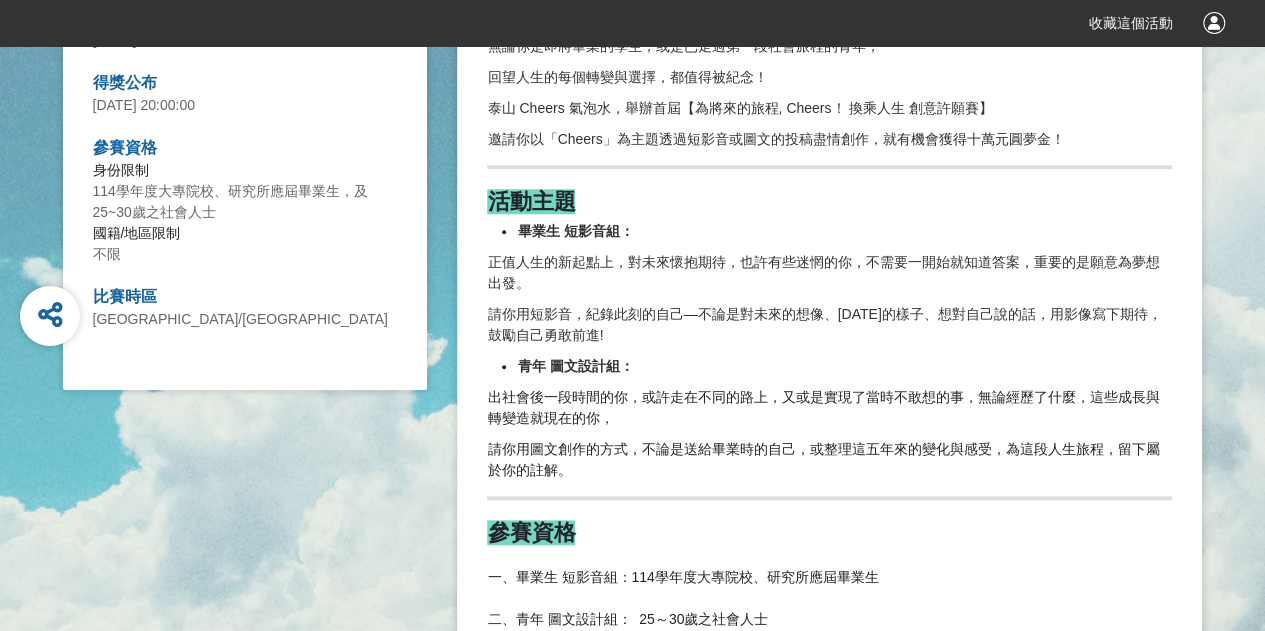 scroll, scrollTop: 923, scrollLeft: 0, axis: vertical 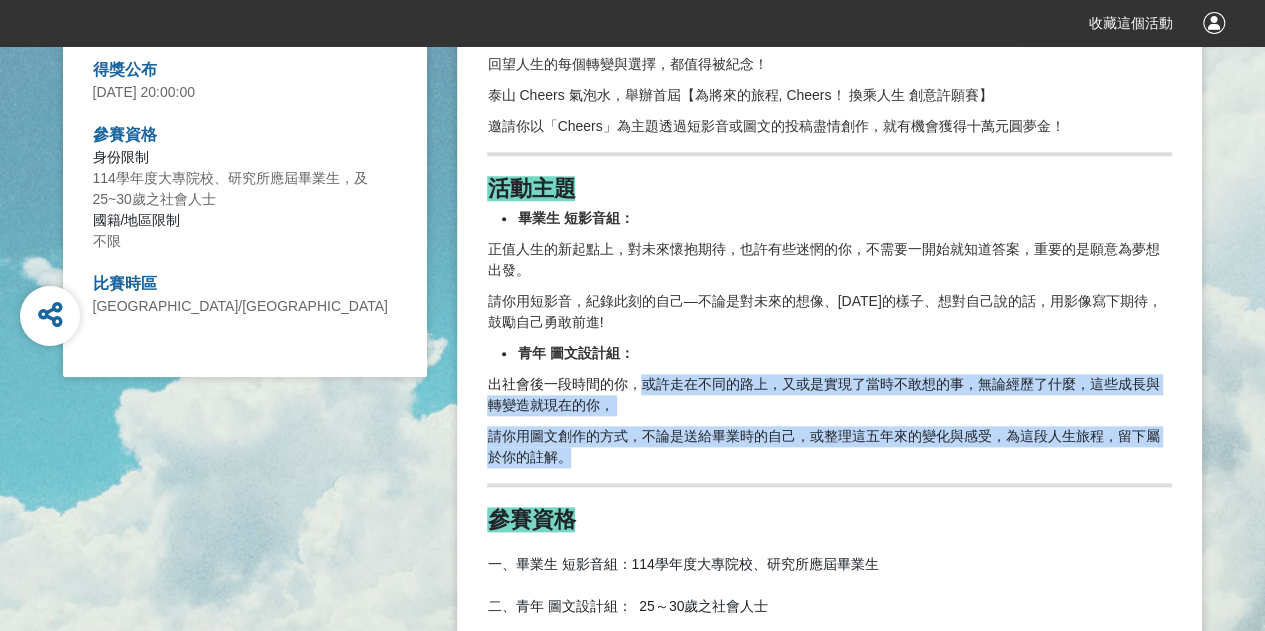 drag, startPoint x: 642, startPoint y: 373, endPoint x: 669, endPoint y: 459, distance: 90.13878 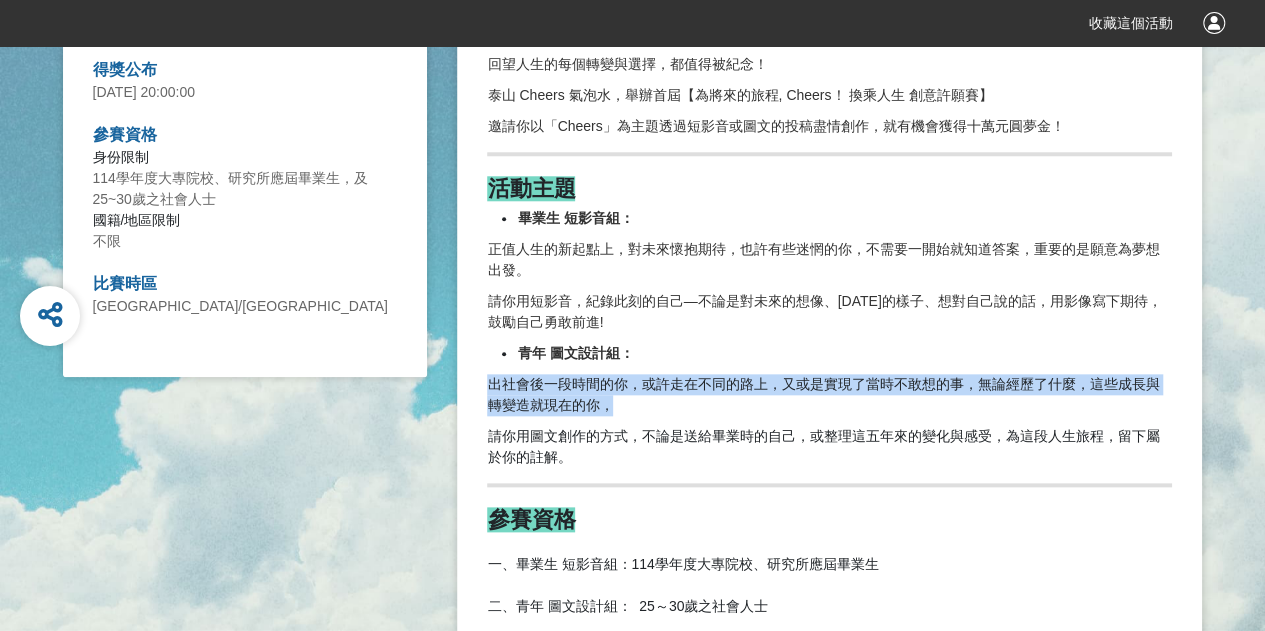 drag, startPoint x: 669, startPoint y: 459, endPoint x: 471, endPoint y: 383, distance: 212.08488 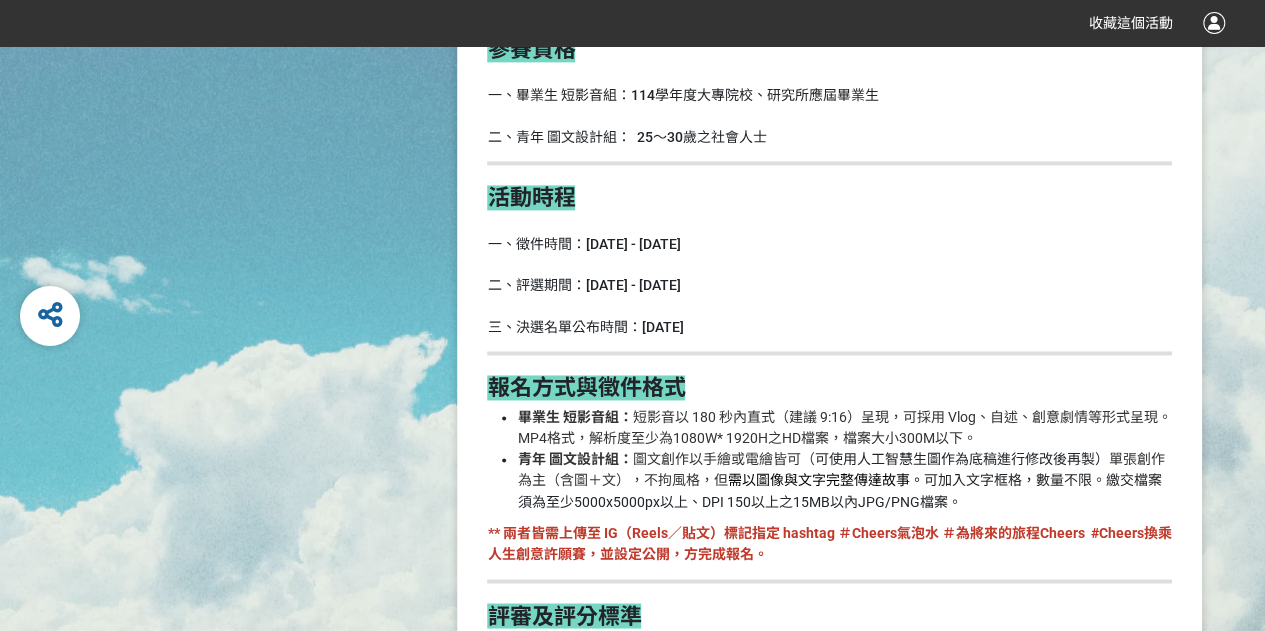 scroll, scrollTop: 1423, scrollLeft: 0, axis: vertical 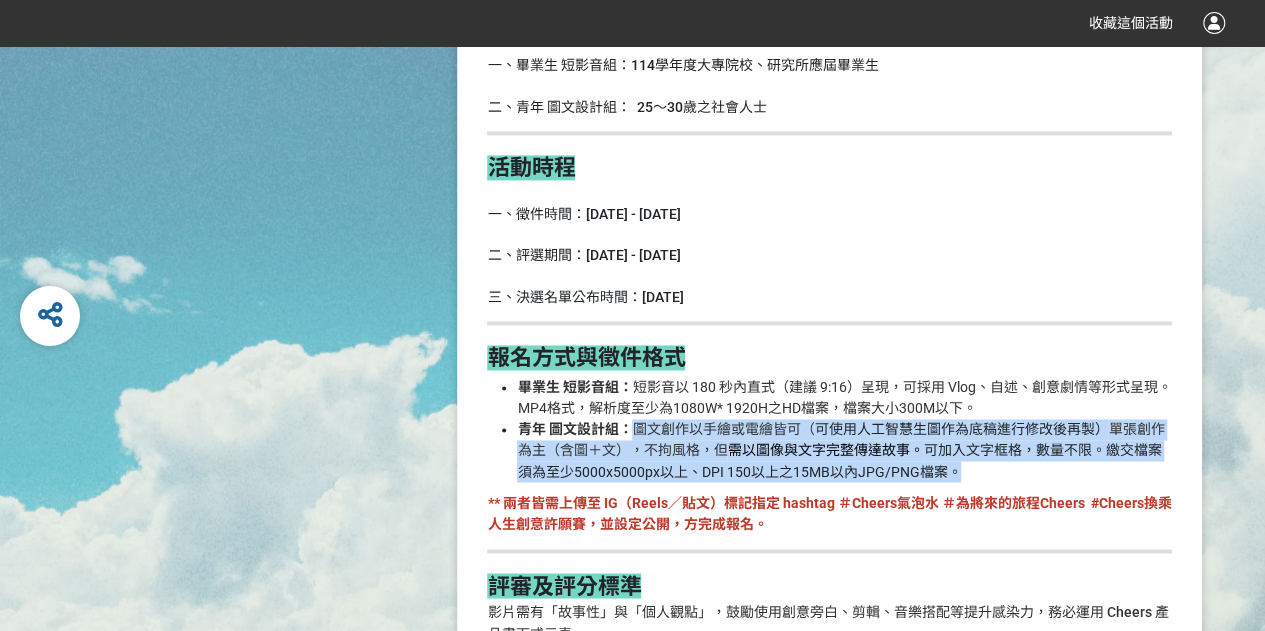 drag, startPoint x: 632, startPoint y: 423, endPoint x: 986, endPoint y: 466, distance: 356.60202 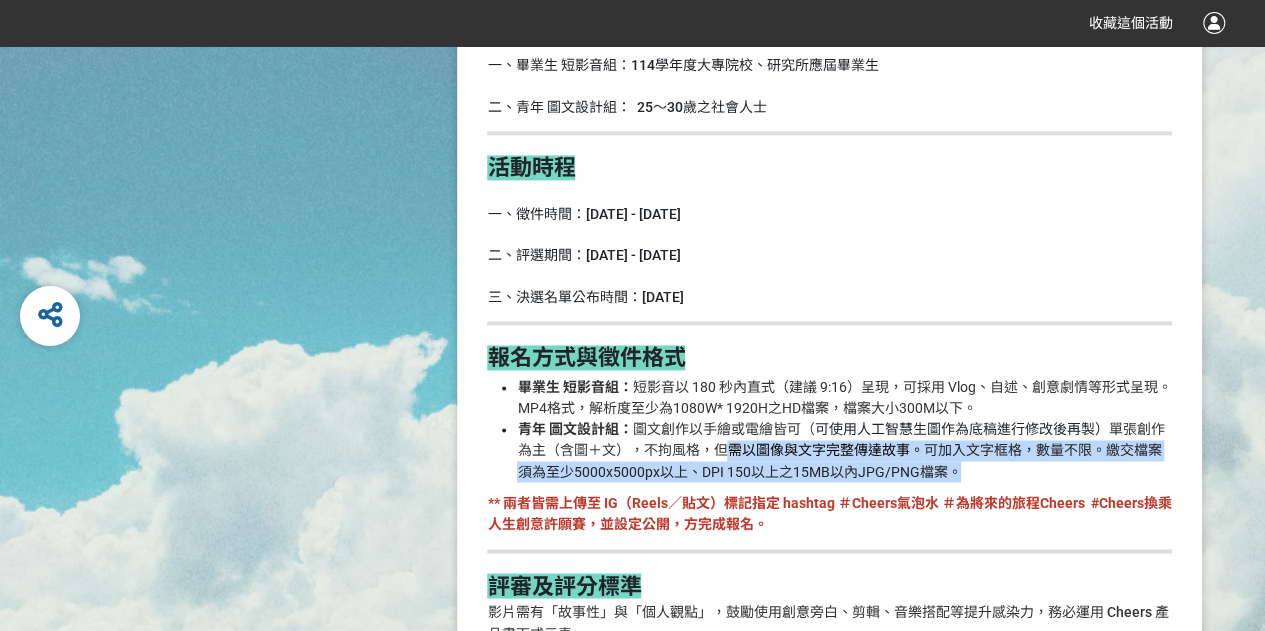 drag, startPoint x: 724, startPoint y: 444, endPoint x: 1035, endPoint y: 467, distance: 311.84933 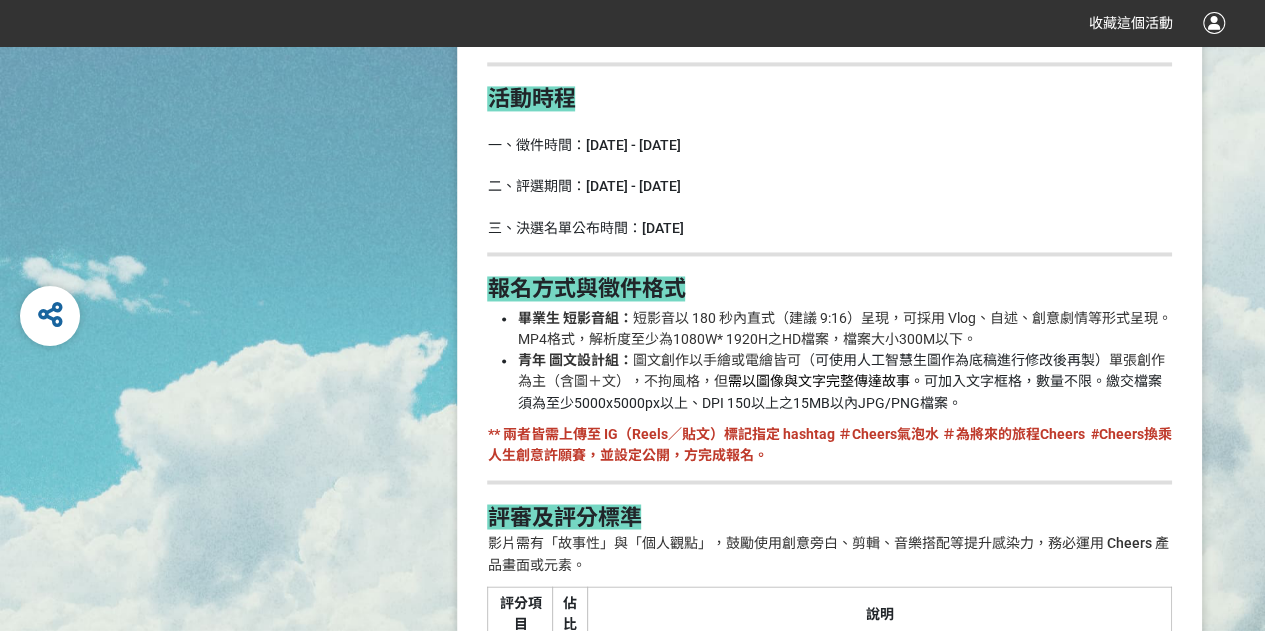 scroll, scrollTop: 1523, scrollLeft: 0, axis: vertical 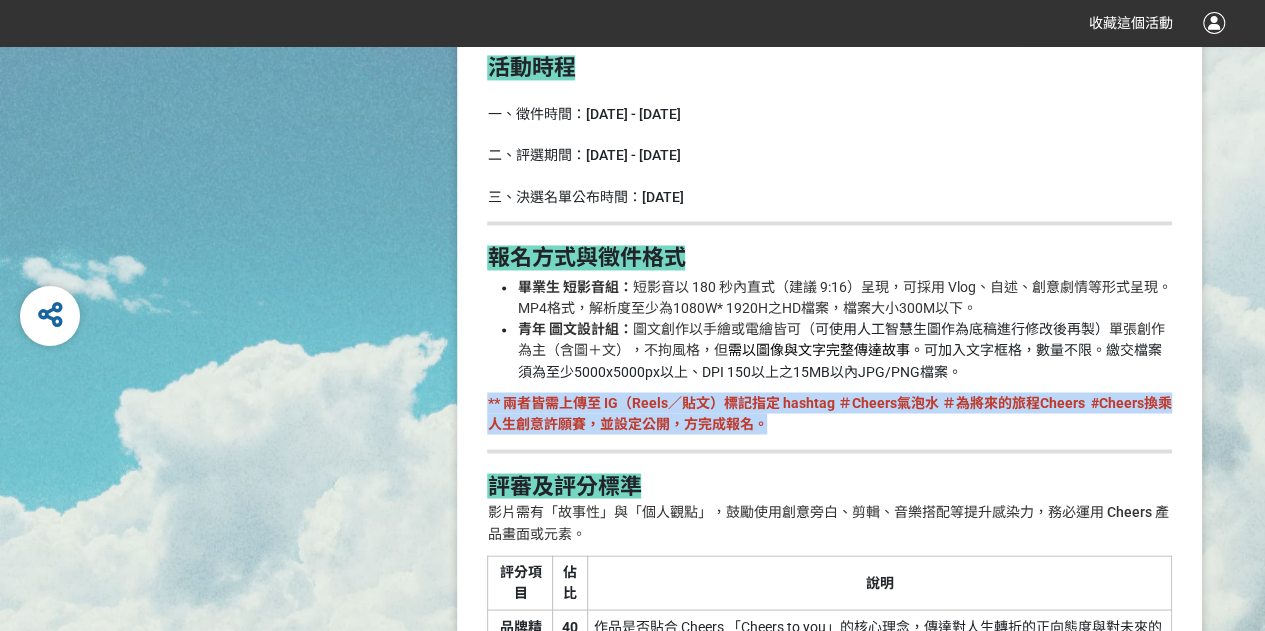drag, startPoint x: 766, startPoint y: 431, endPoint x: 472, endPoint y: 403, distance: 295.33032 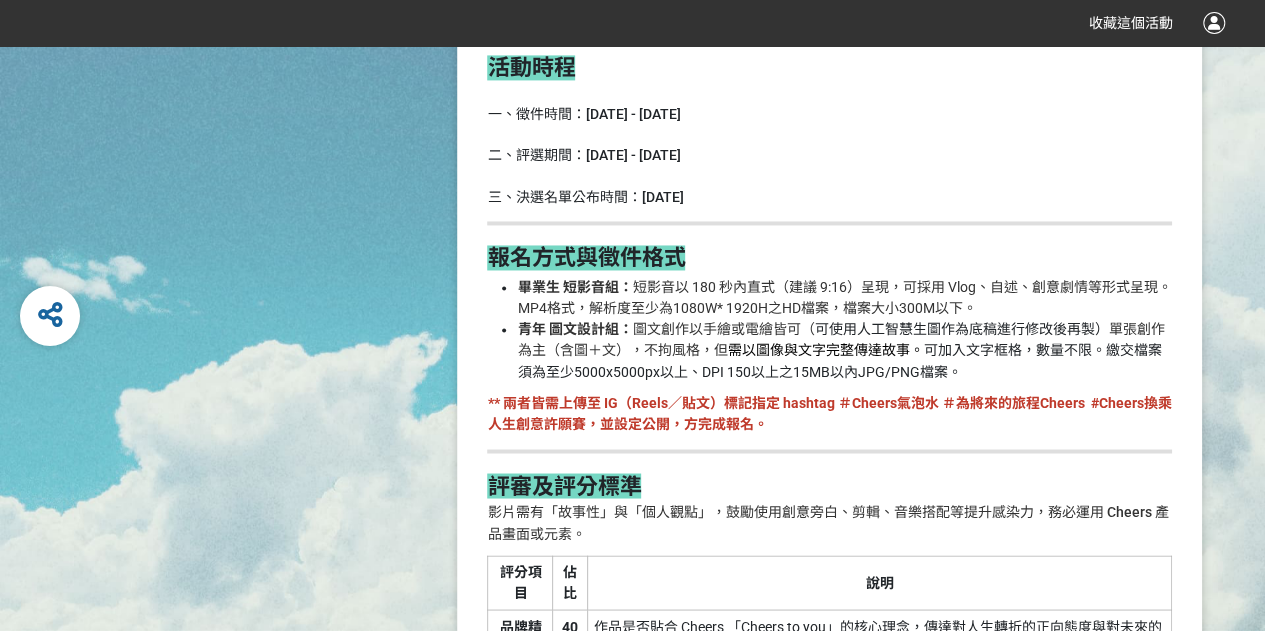 click on "活動簡介 無論你是即將畢業的學生，或是已走過第一段社會旅程的青年， 回望人生的每個轉變與選擇，都值得被紀念！ 泰山 Cheers 氣泡水，舉辦首屆【為將來的旅程, Cheers！ 換乘人生 創意許願賽】 邀請你以「Cheers」為主題透過短影音或圖文的投稿盡情創作，就有機會獲得十萬元圓夢金！ 活動主題 畢業生 短影音組： 正值人生的新起點上，對未來懷抱期待，也許有些迷惘的你，不需要一開始就知道答案，重要的是願意為夢想出發。 請你用短影音，紀錄此刻的自己—不論是對未來的想像、[DATE]的樣子、想對自己說的話，用影像寫下期待，鼓勵自己勇敢前進!  青年 圖文設計組： 出社會後一段時間的你，或許走在不同的路上，又或是實現了當時不敢想的事，無論經歷了什麼，這些成長與轉變造就現在的你， 參賽資格 二、青年 圖文設計組：  25～30歲之社會人士 40%" at bounding box center (829, 959) 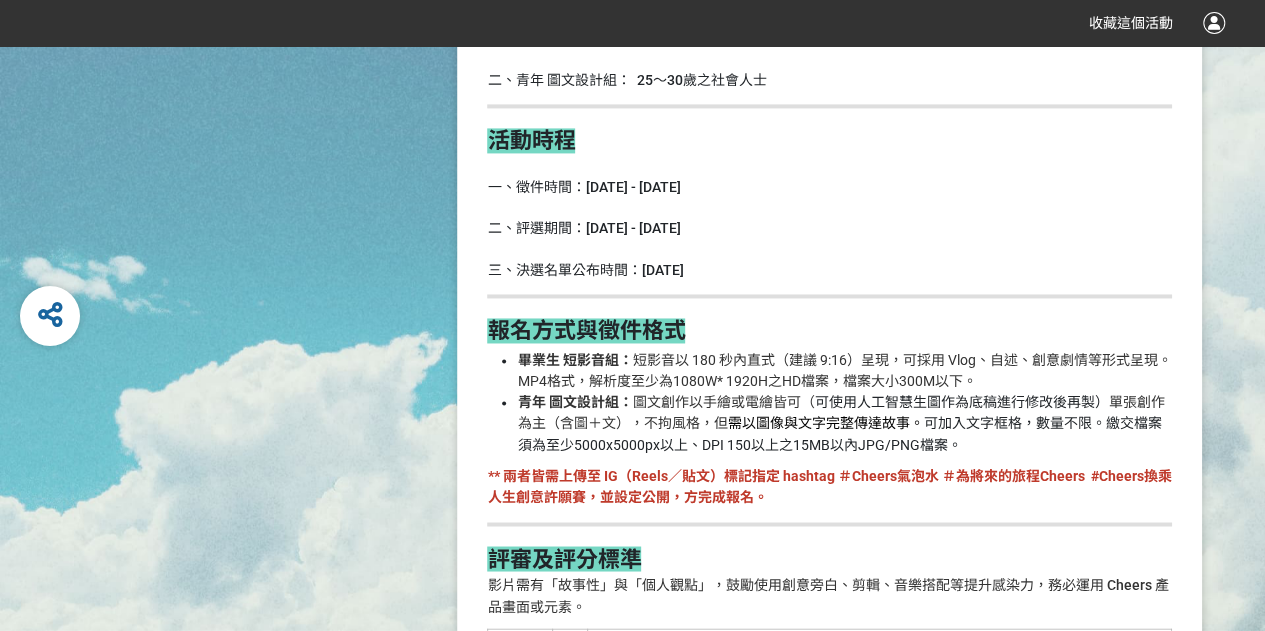 scroll, scrollTop: 1396, scrollLeft: 0, axis: vertical 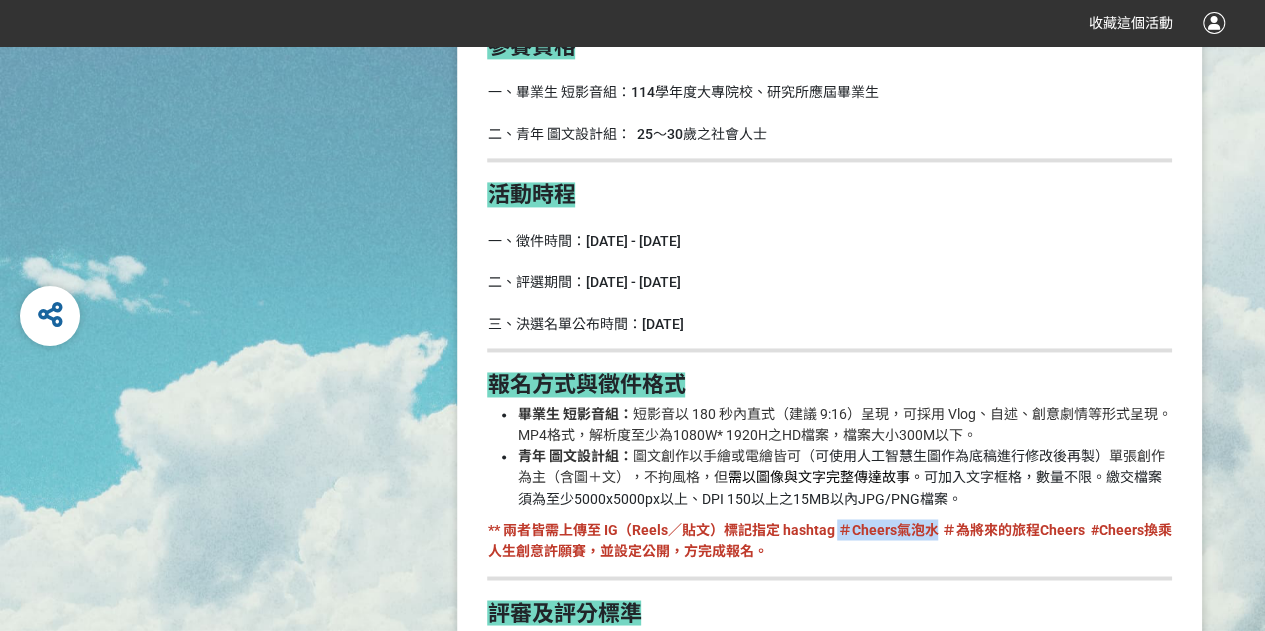 drag, startPoint x: 840, startPoint y: 528, endPoint x: 932, endPoint y: 521, distance: 92.26592 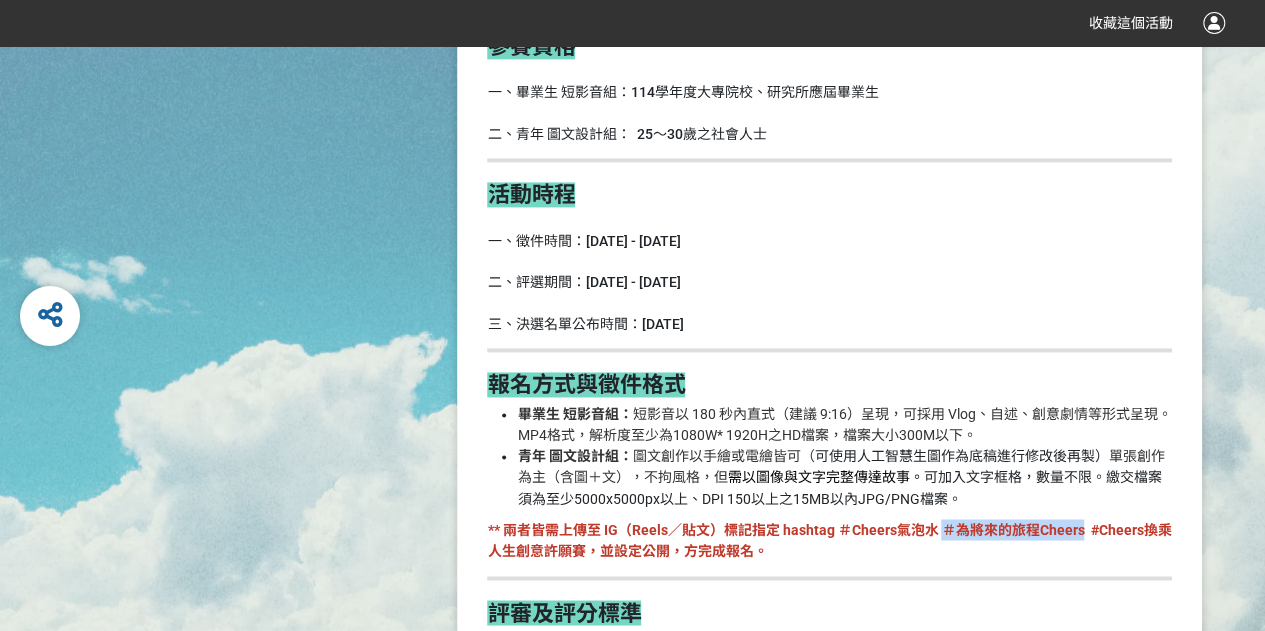drag, startPoint x: 944, startPoint y: 528, endPoint x: 1082, endPoint y: 523, distance: 138.09055 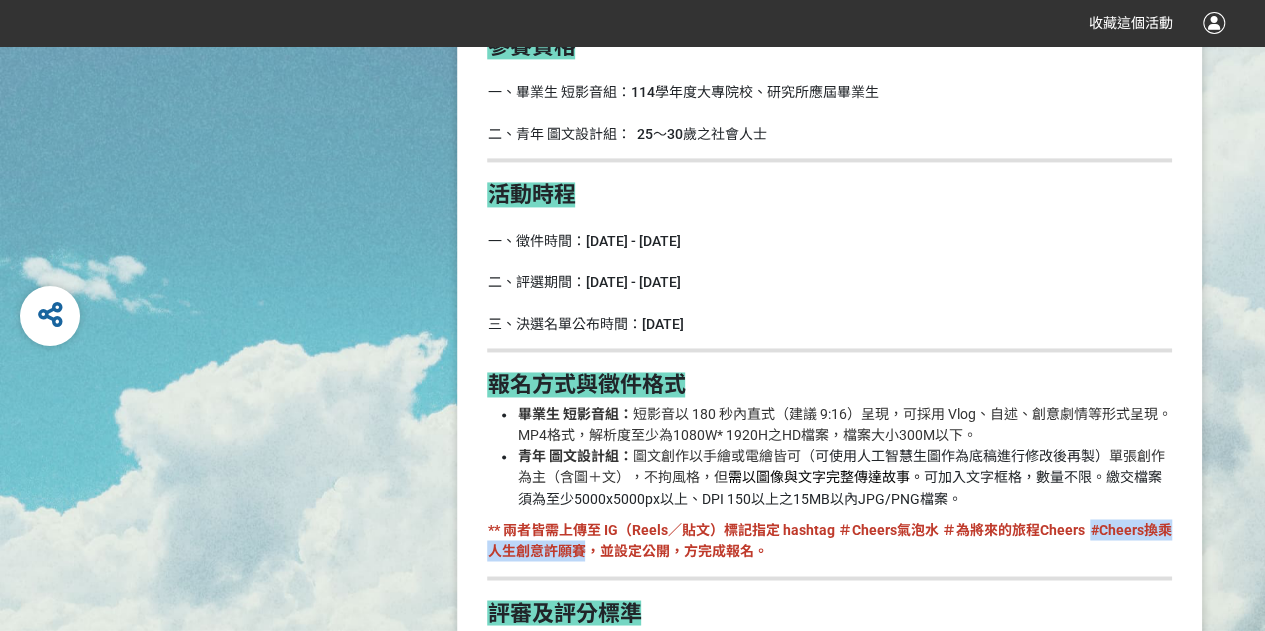 drag, startPoint x: 1092, startPoint y: 530, endPoint x: 588, endPoint y: 545, distance: 504.22318 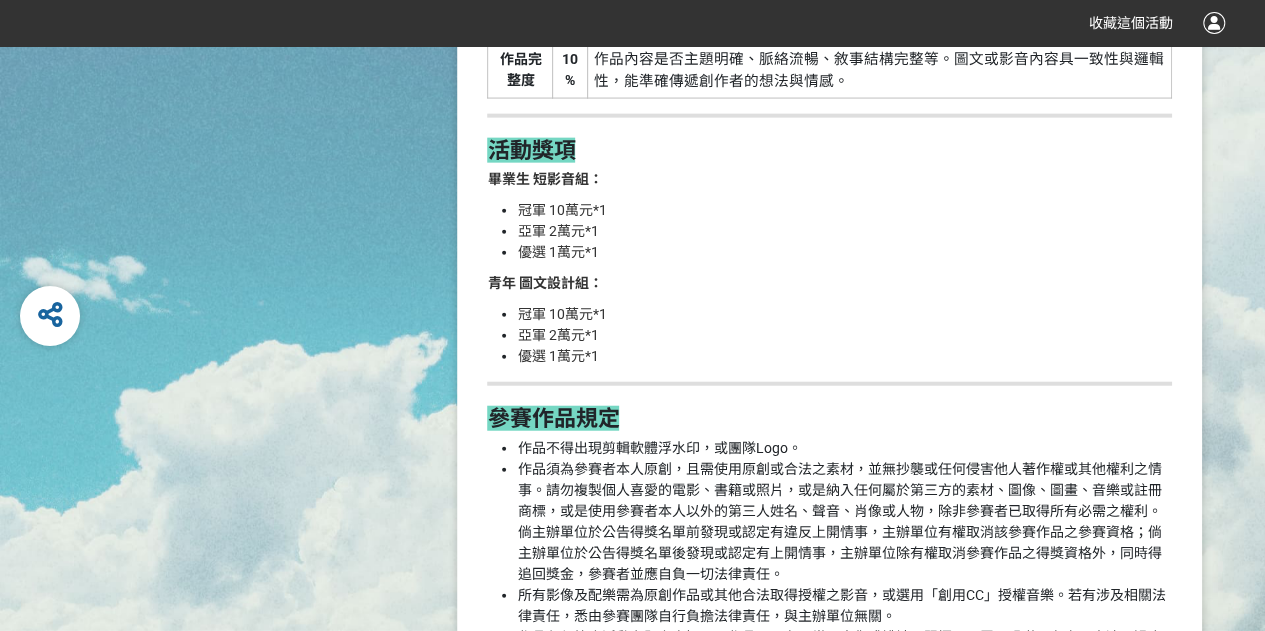 scroll, scrollTop: 1496, scrollLeft: 0, axis: vertical 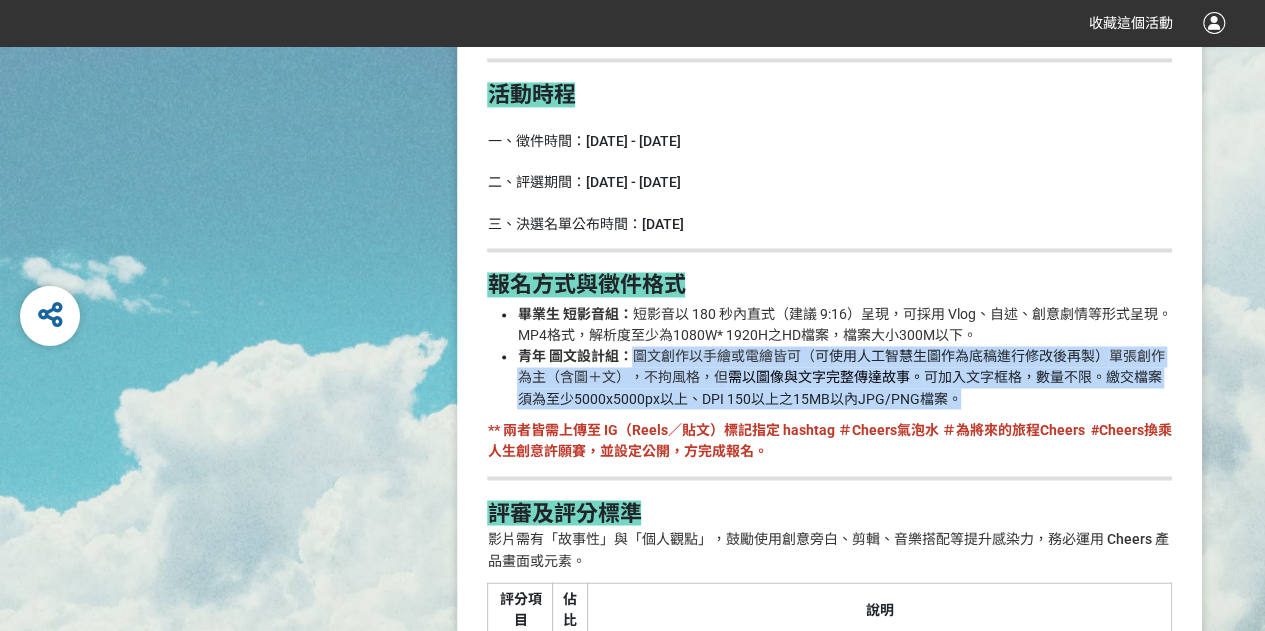 drag, startPoint x: 631, startPoint y: 355, endPoint x: 966, endPoint y: 405, distance: 338.7108 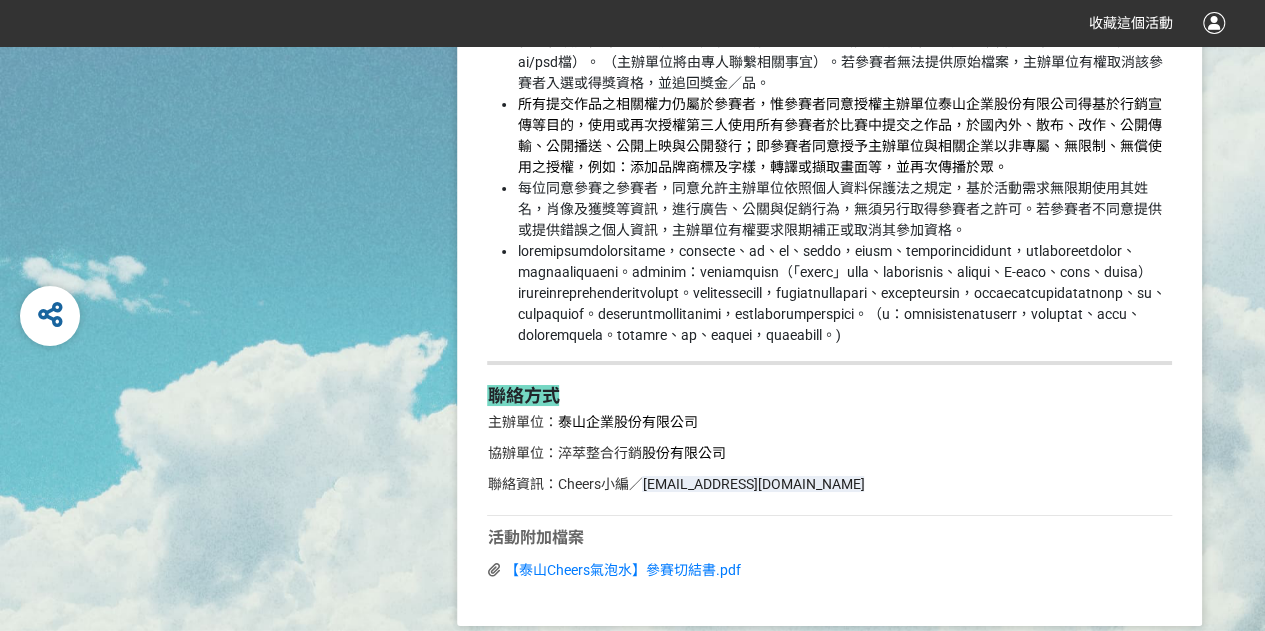 scroll, scrollTop: 3696, scrollLeft: 0, axis: vertical 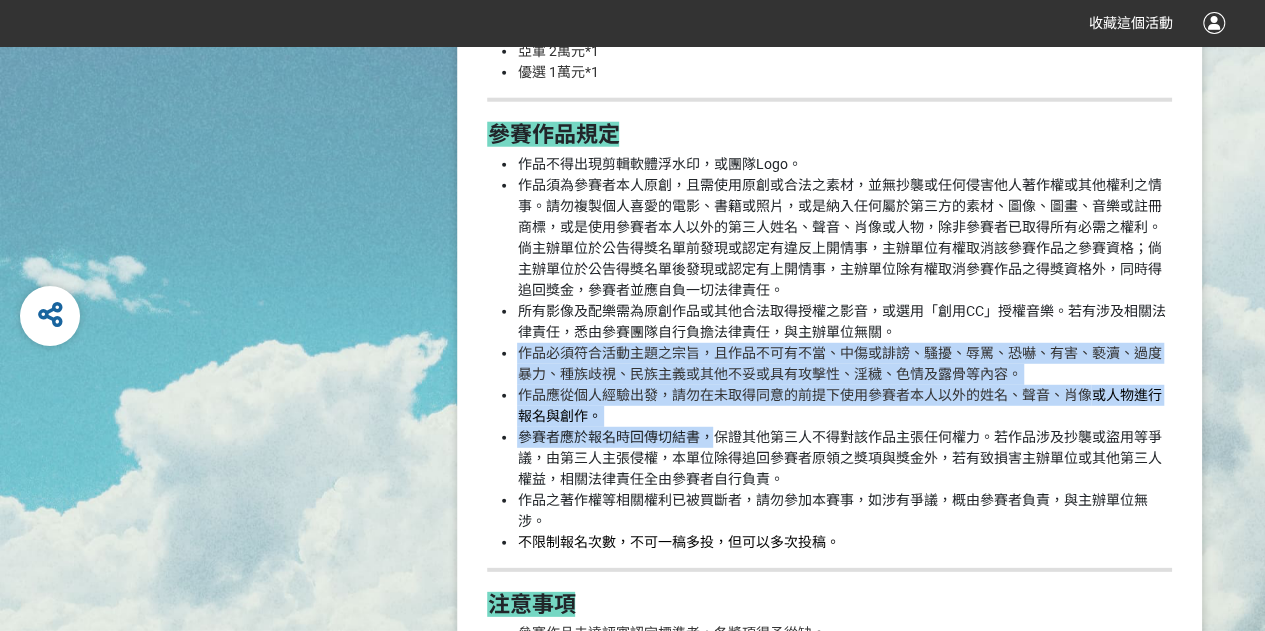drag, startPoint x: 508, startPoint y: 351, endPoint x: 712, endPoint y: 428, distance: 218.04816 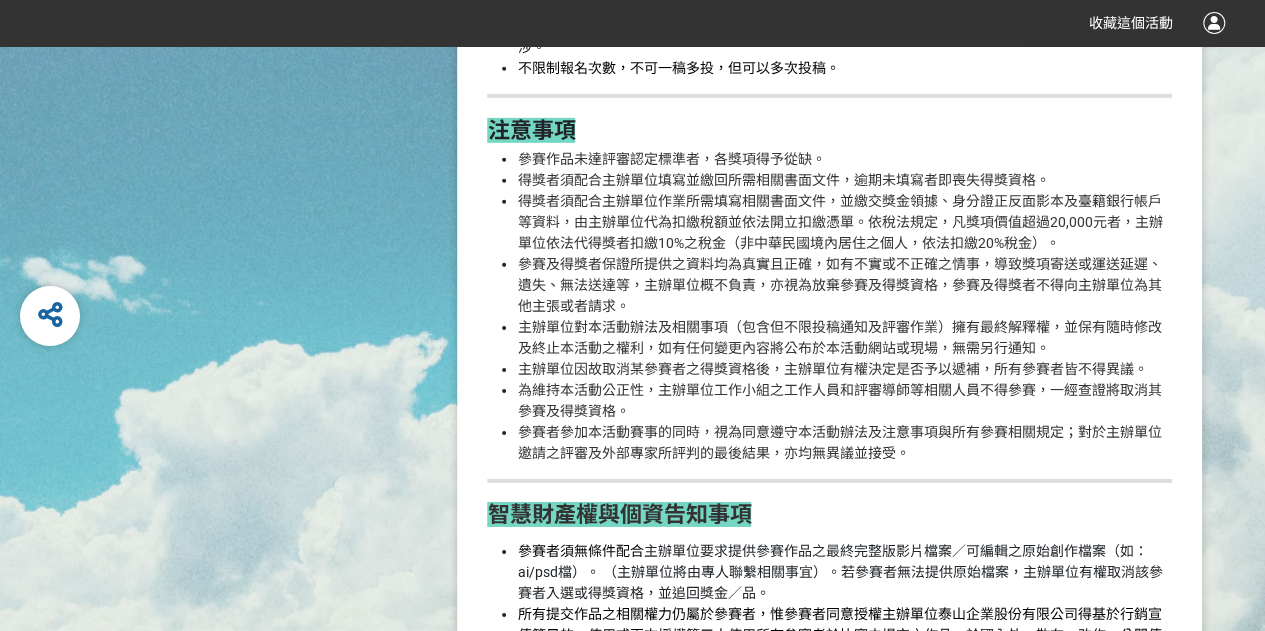 scroll, scrollTop: 3280, scrollLeft: 0, axis: vertical 